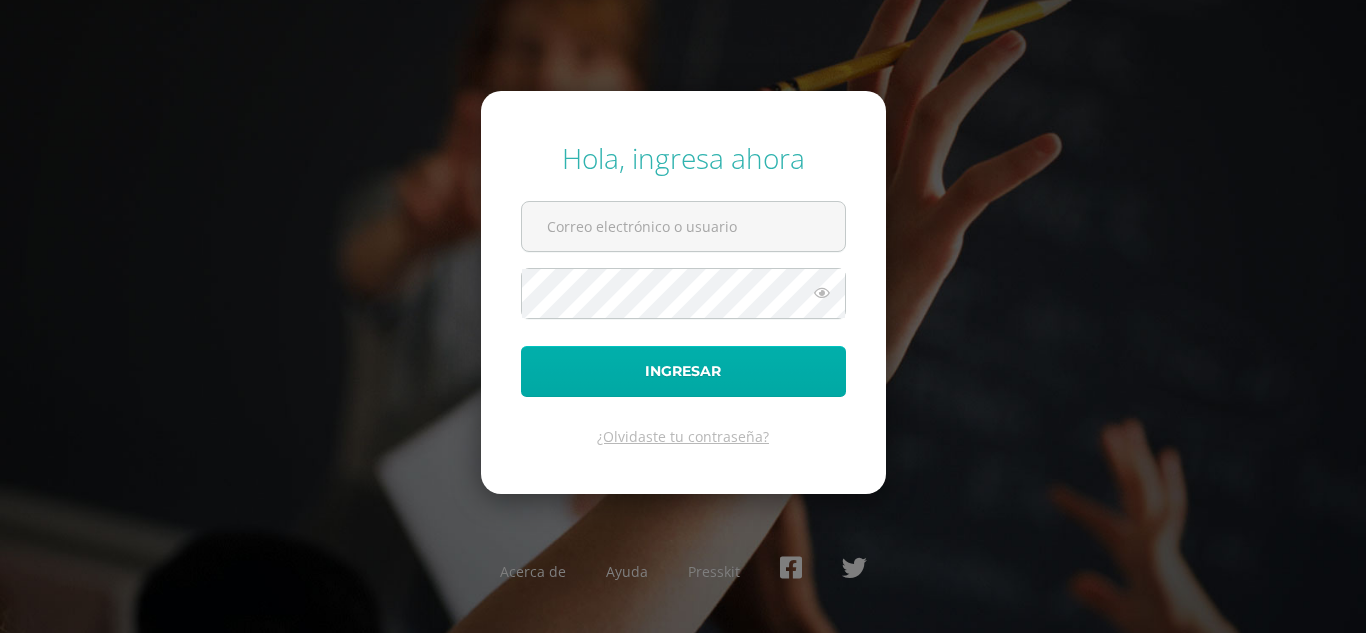 scroll, scrollTop: 0, scrollLeft: 0, axis: both 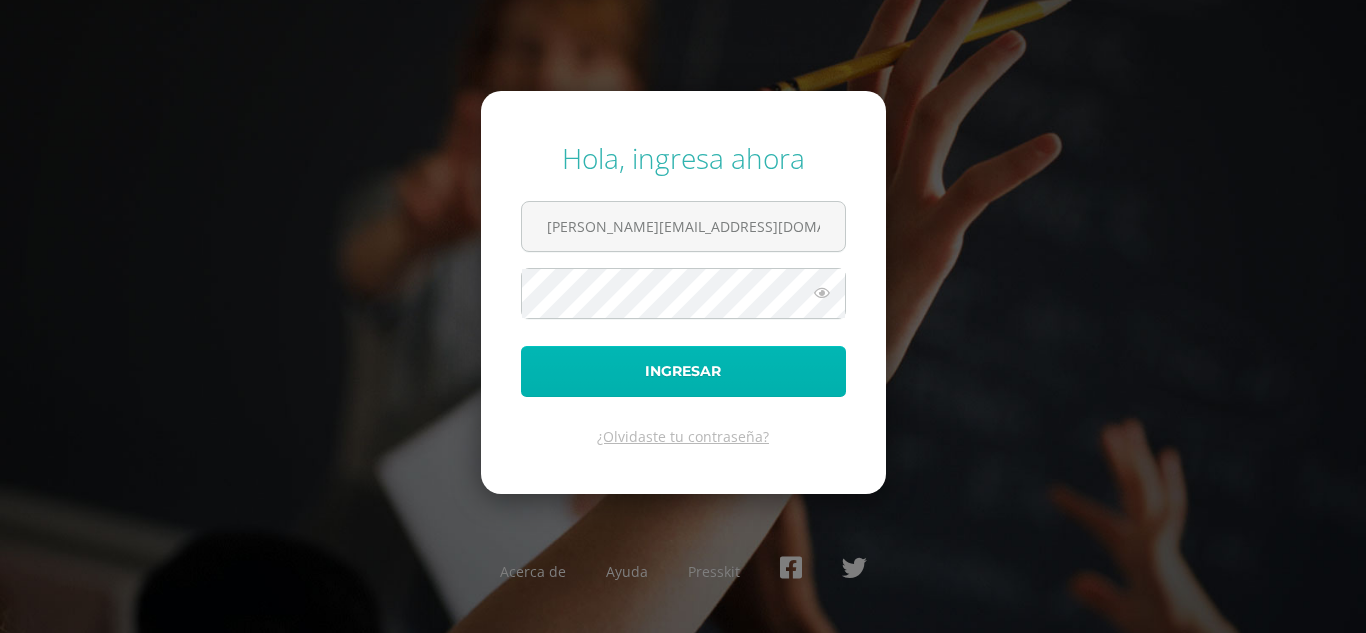 click on "Ingresar" at bounding box center [683, 371] 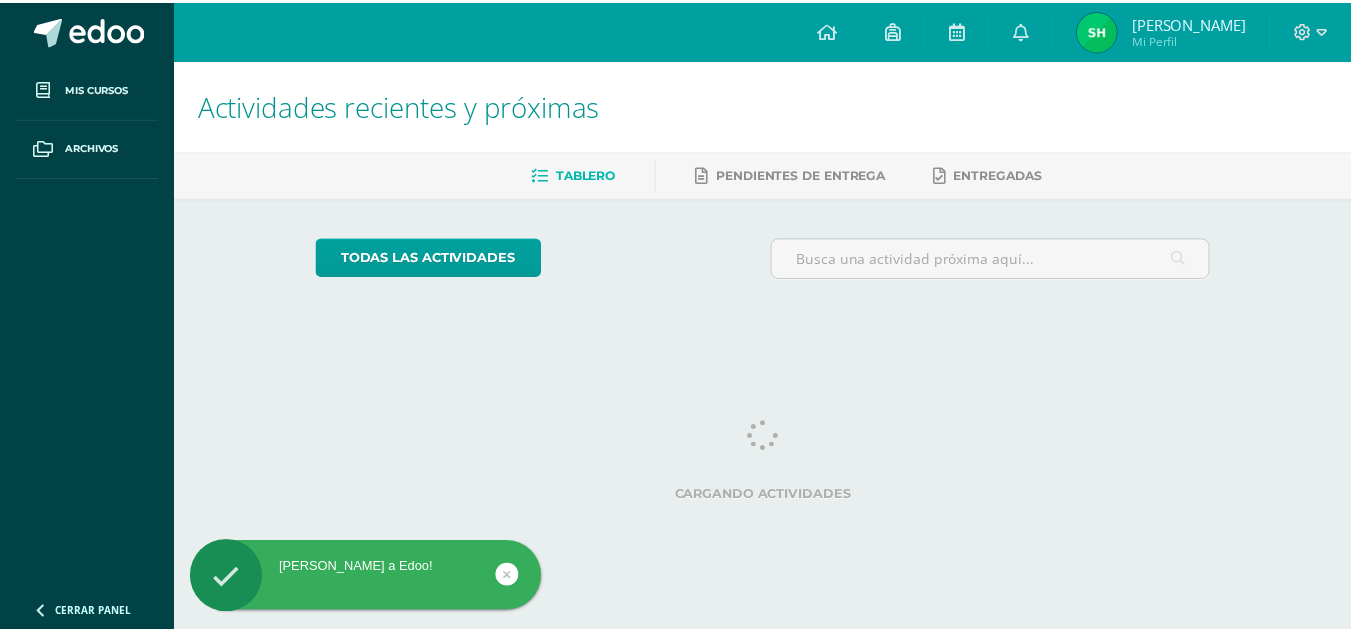 scroll, scrollTop: 0, scrollLeft: 0, axis: both 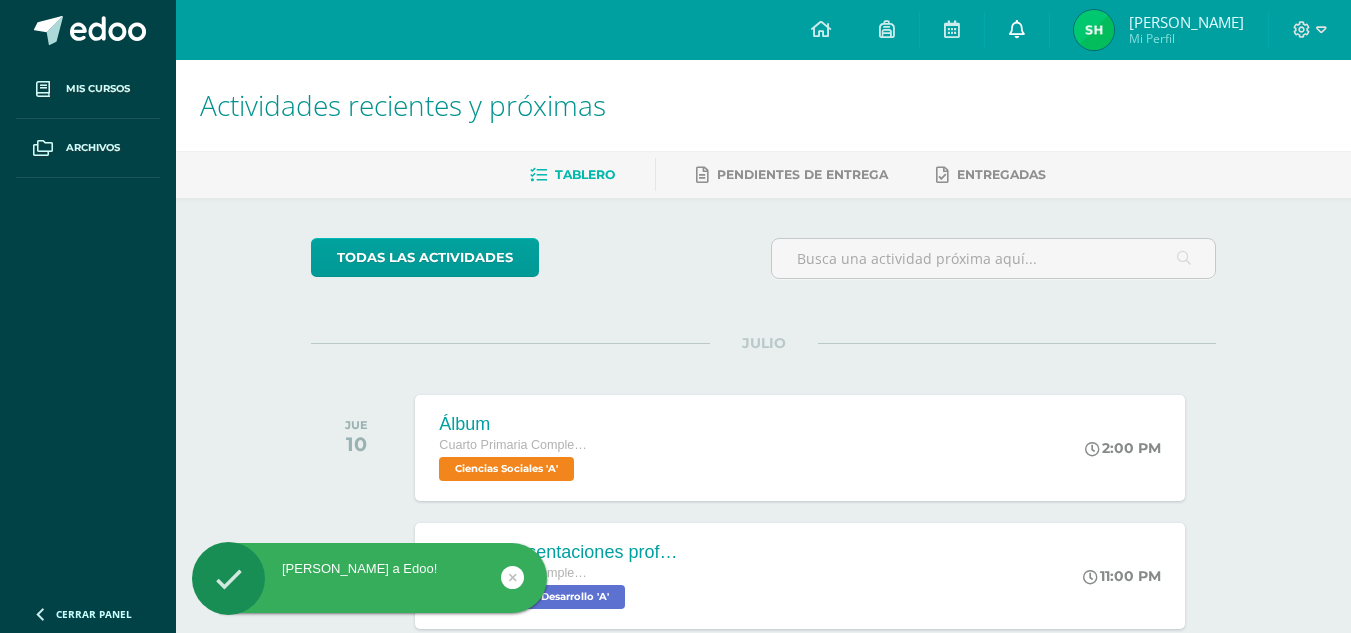 click at bounding box center [1017, 30] 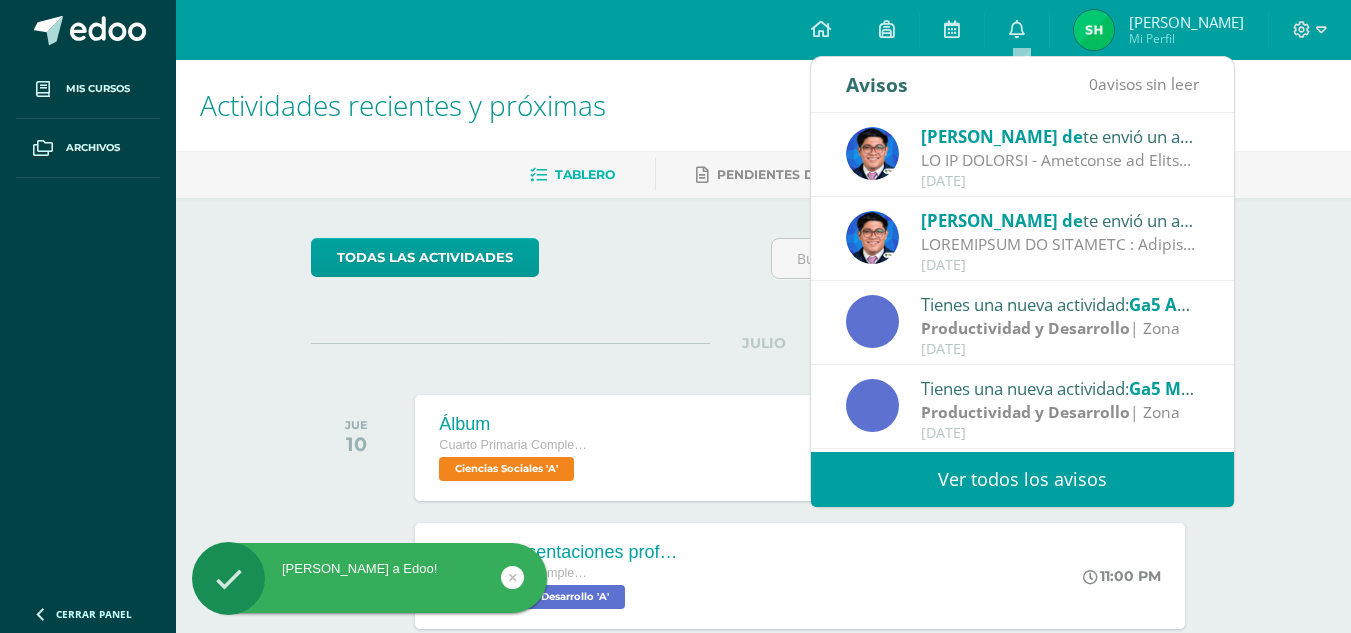 click on "Ver todos los avisos" at bounding box center (1022, 479) 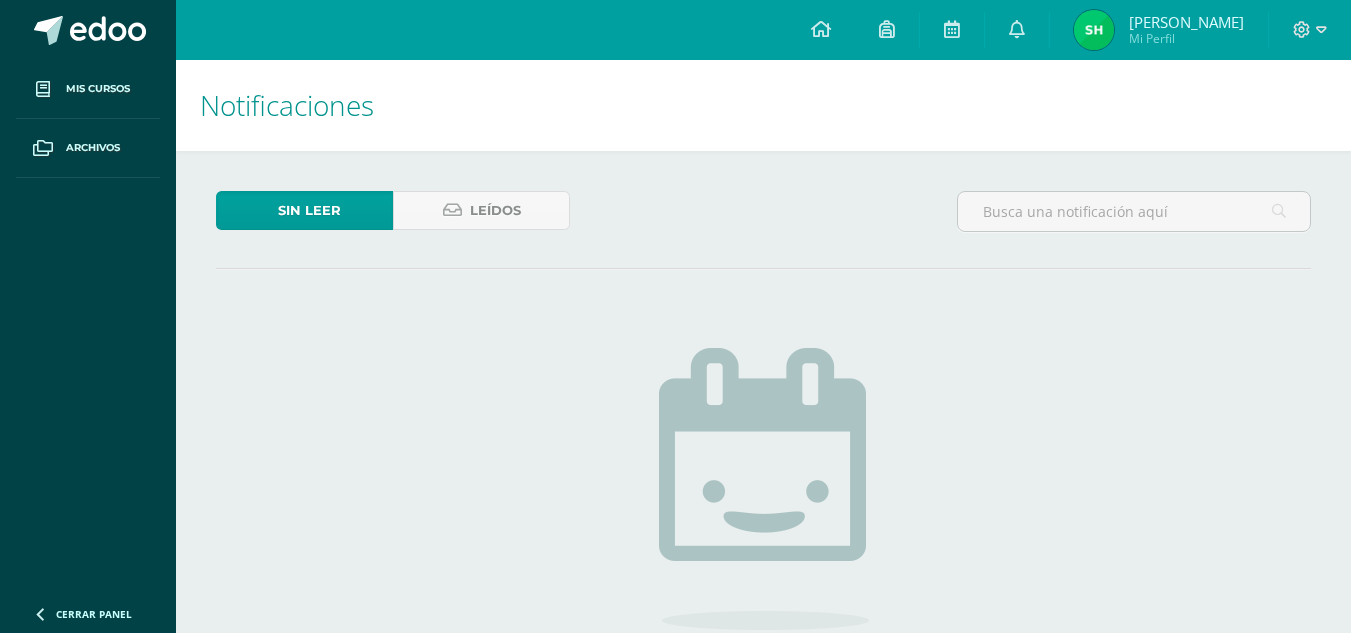 scroll, scrollTop: 0, scrollLeft: 0, axis: both 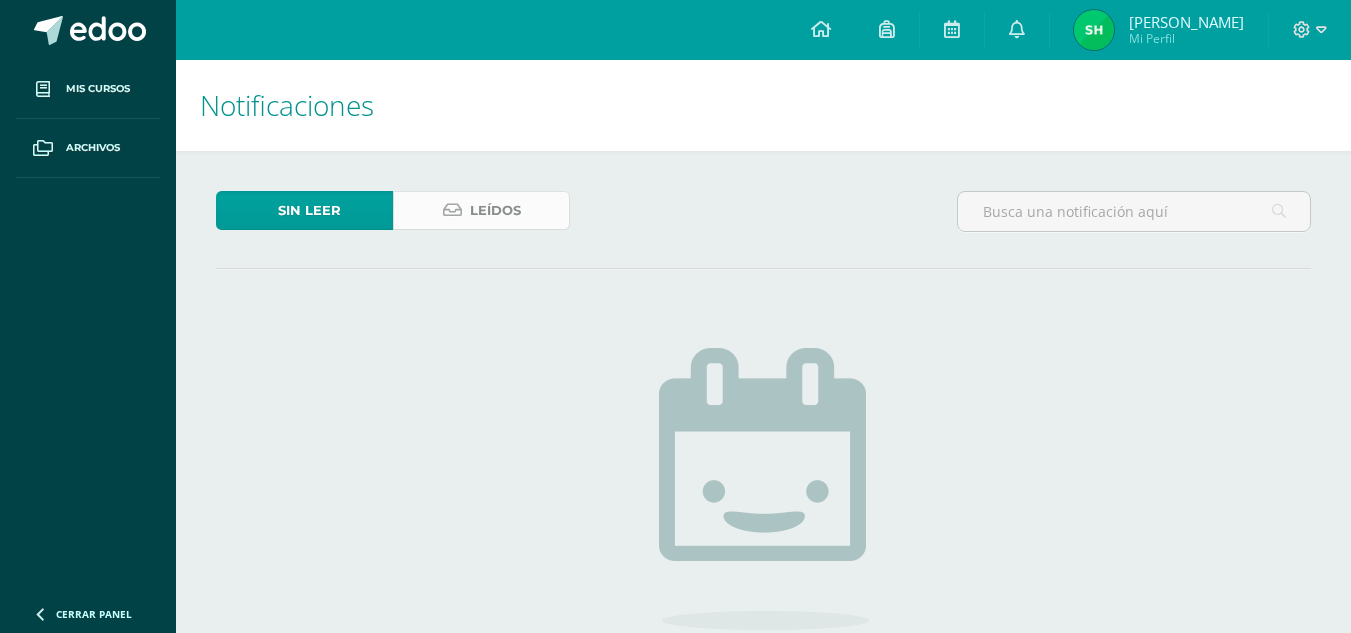 click on "Leídos" at bounding box center (495, 210) 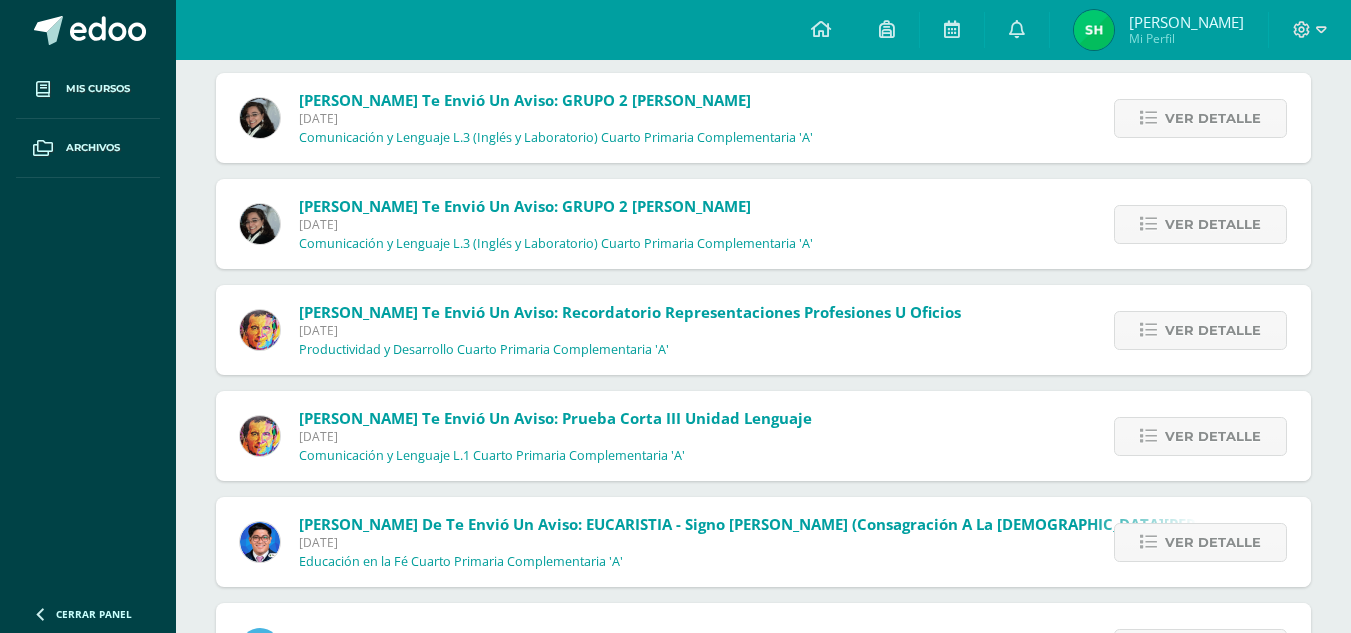scroll, scrollTop: 2654, scrollLeft: 0, axis: vertical 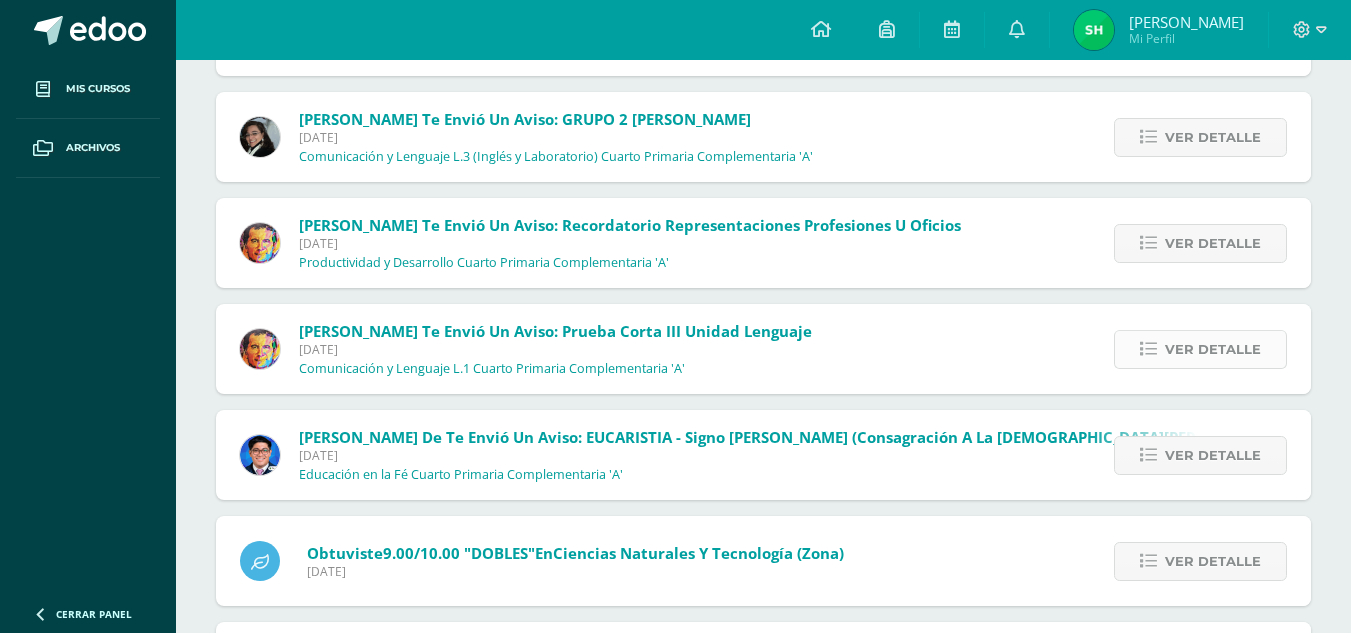 click on "Ver detalle" at bounding box center [1213, 349] 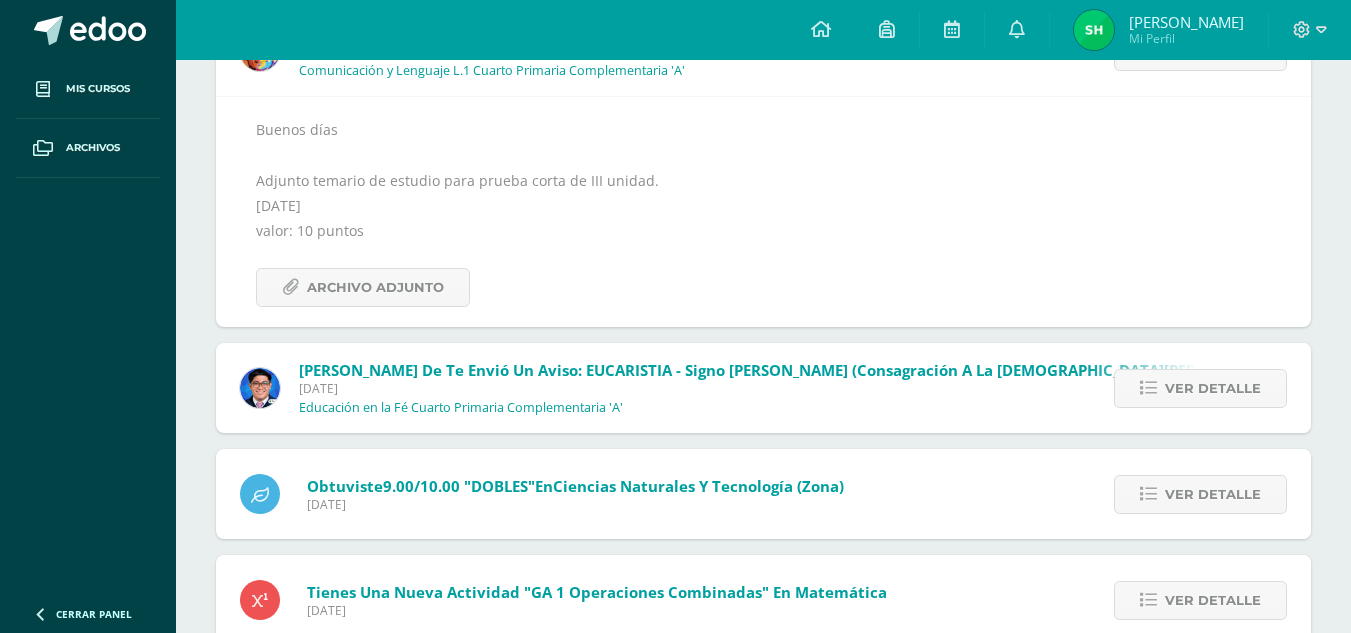scroll, scrollTop: 2954, scrollLeft: 0, axis: vertical 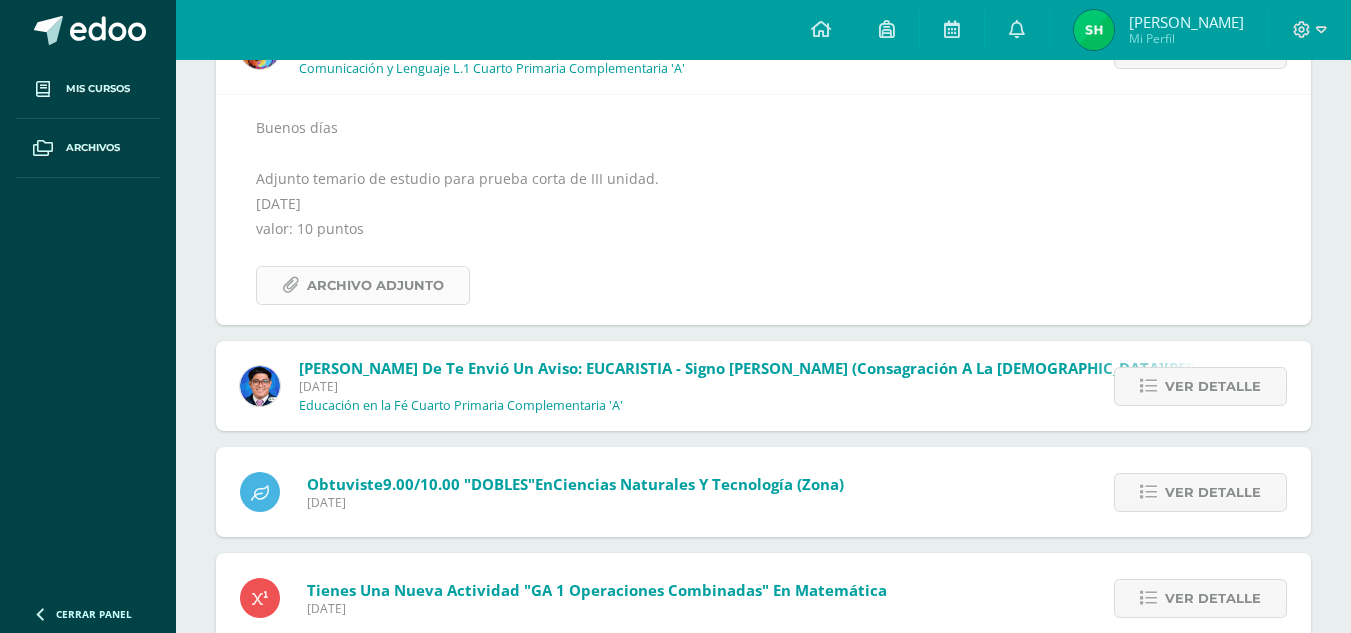 click on "Archivo Adjunto" at bounding box center [375, 285] 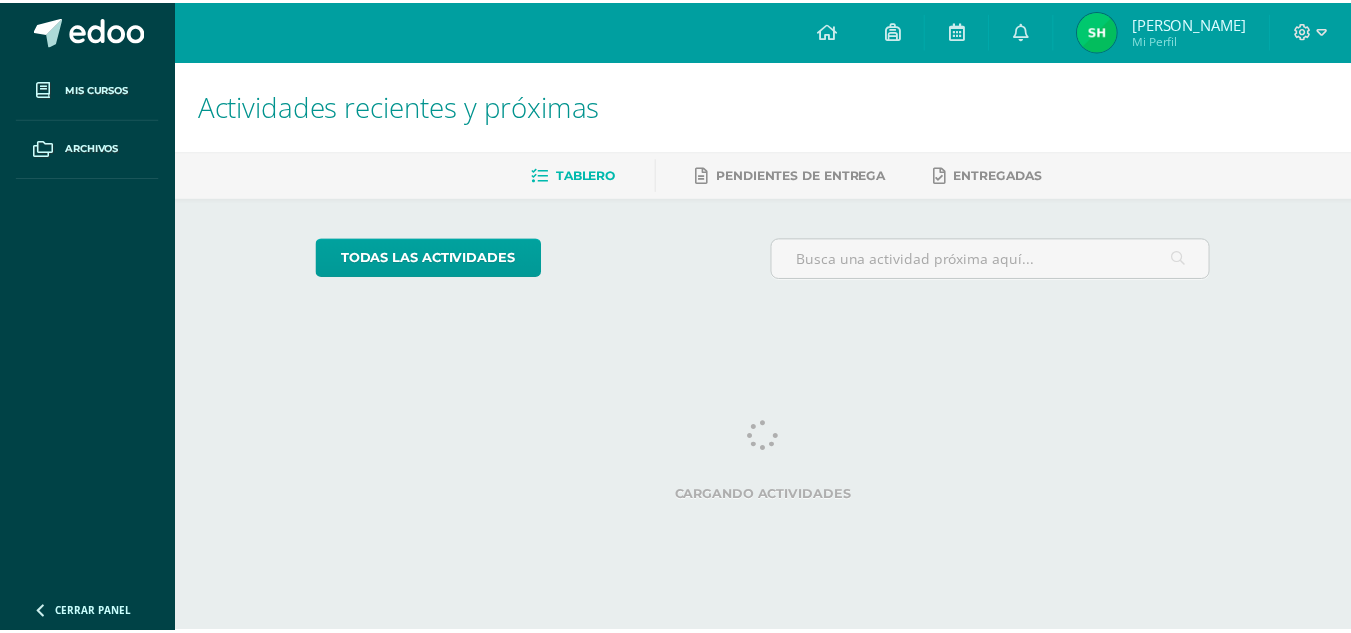 scroll, scrollTop: 0, scrollLeft: 0, axis: both 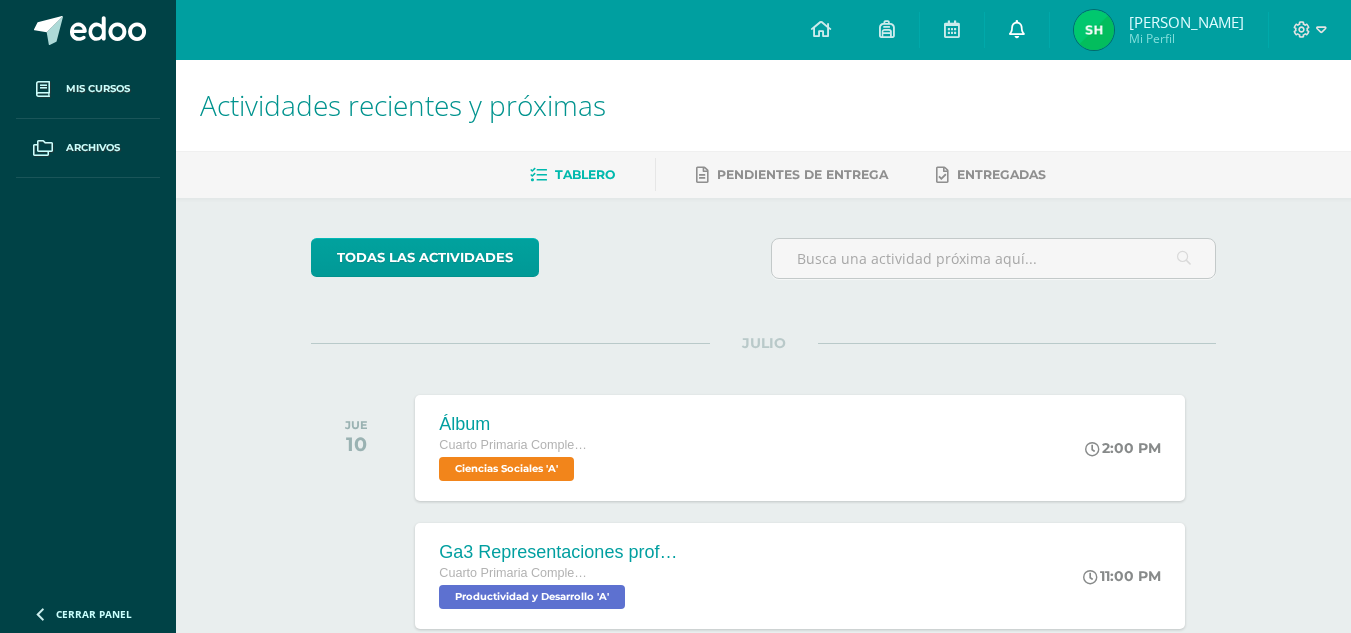 click at bounding box center [1017, 30] 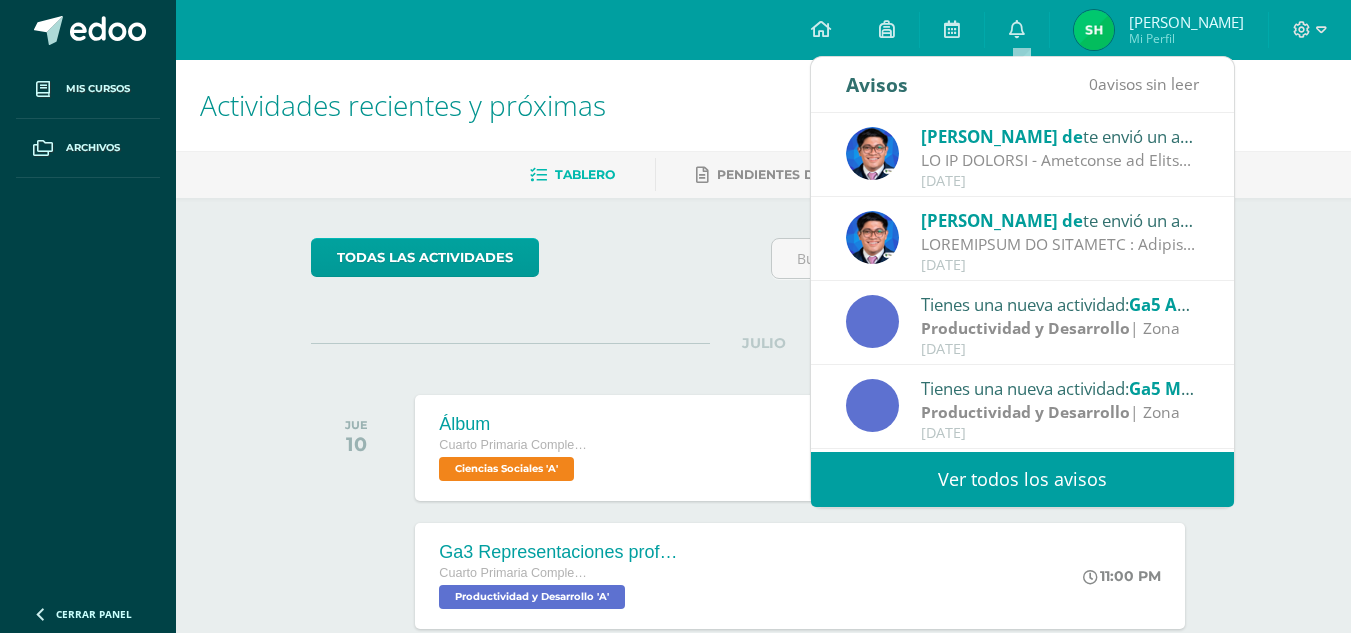 click on "Ver todos los avisos" at bounding box center (1022, 479) 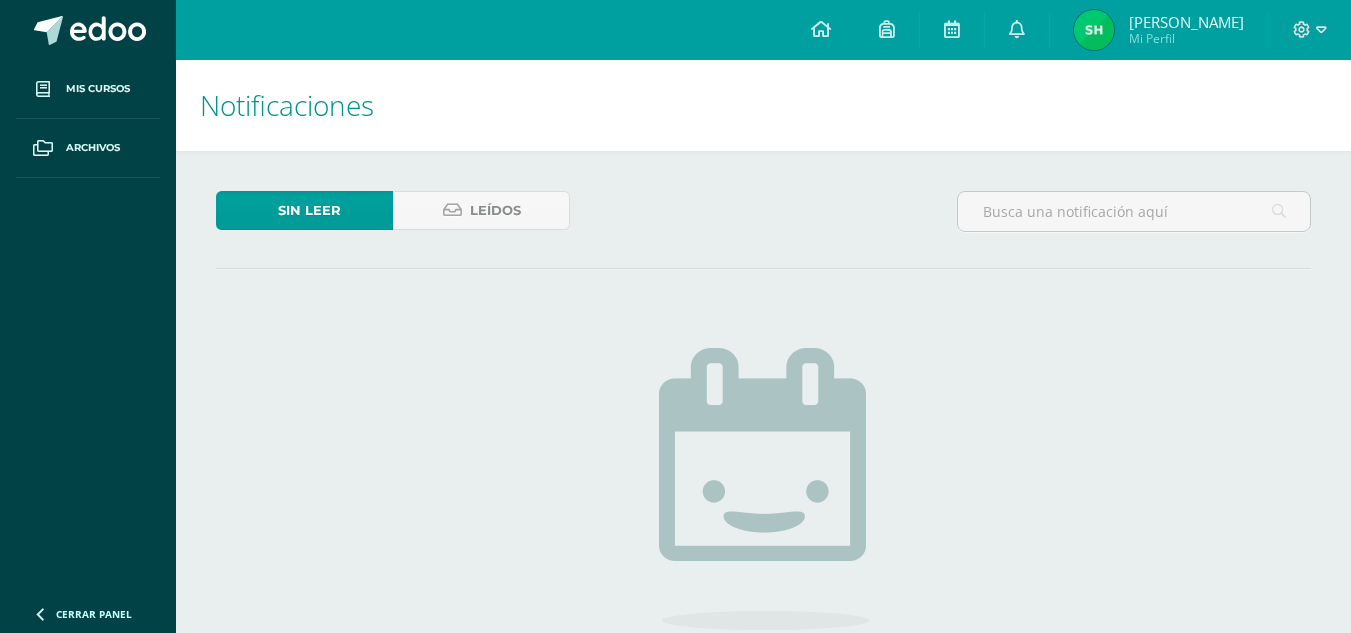 scroll, scrollTop: 0, scrollLeft: 0, axis: both 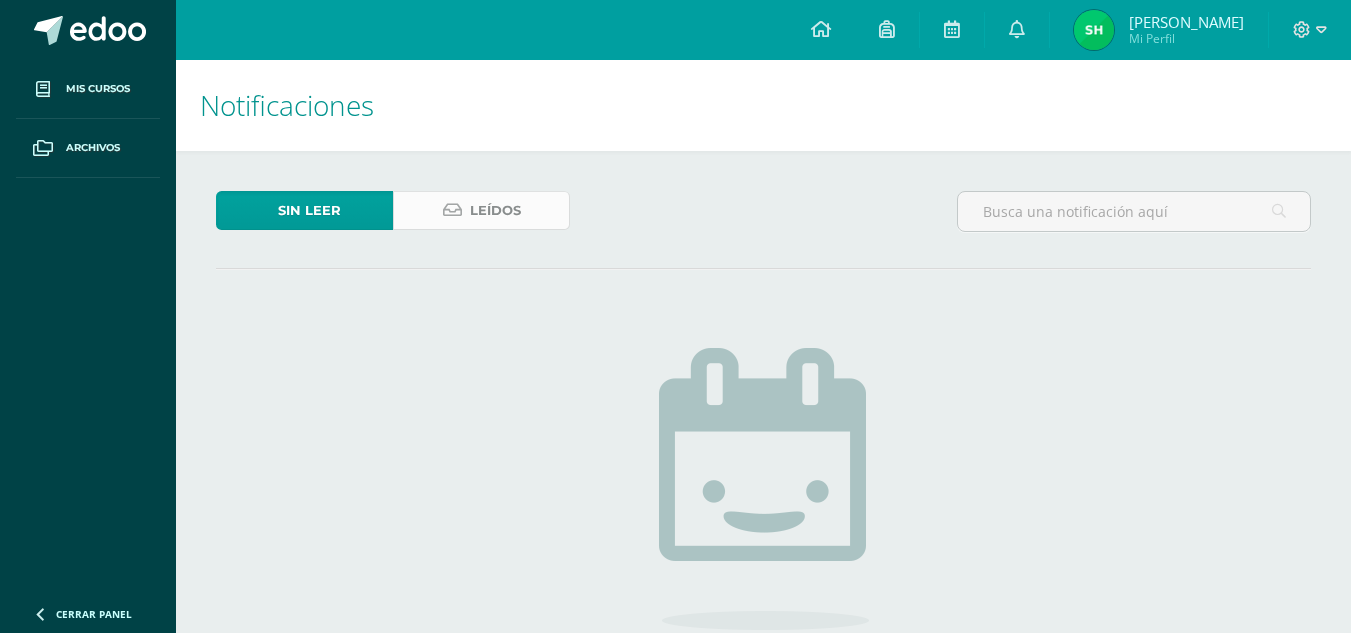 click on "Leídos" at bounding box center (495, 210) 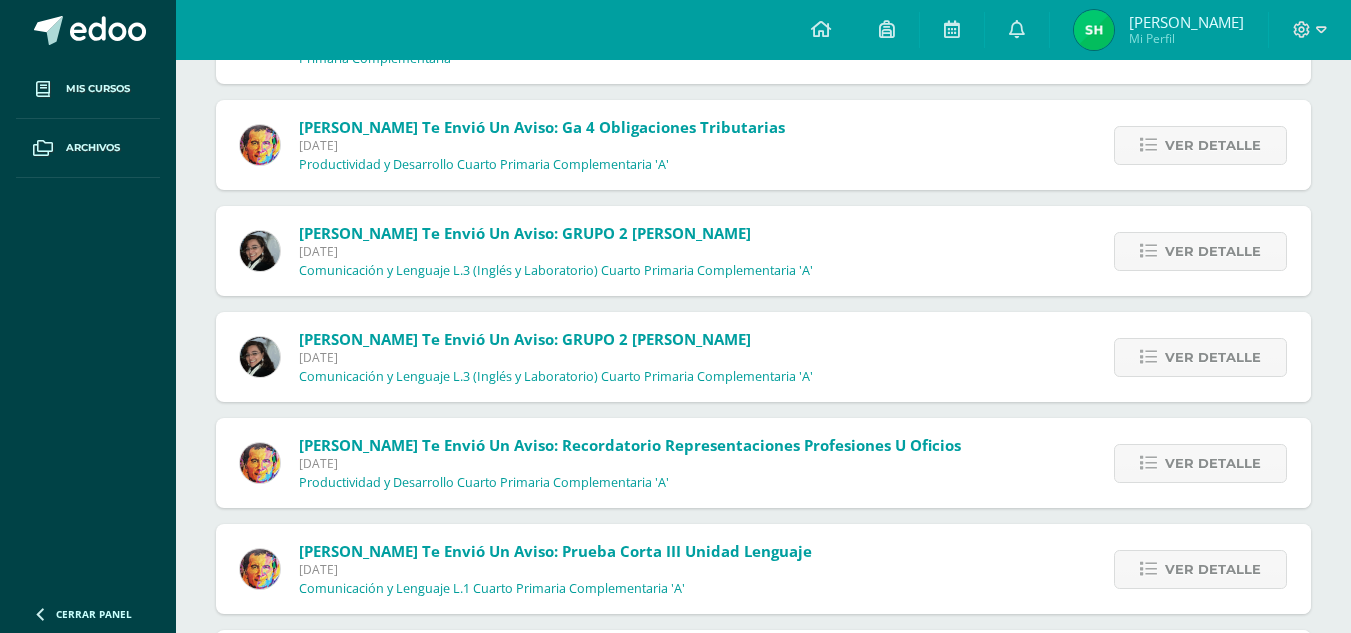 scroll, scrollTop: 2754, scrollLeft: 0, axis: vertical 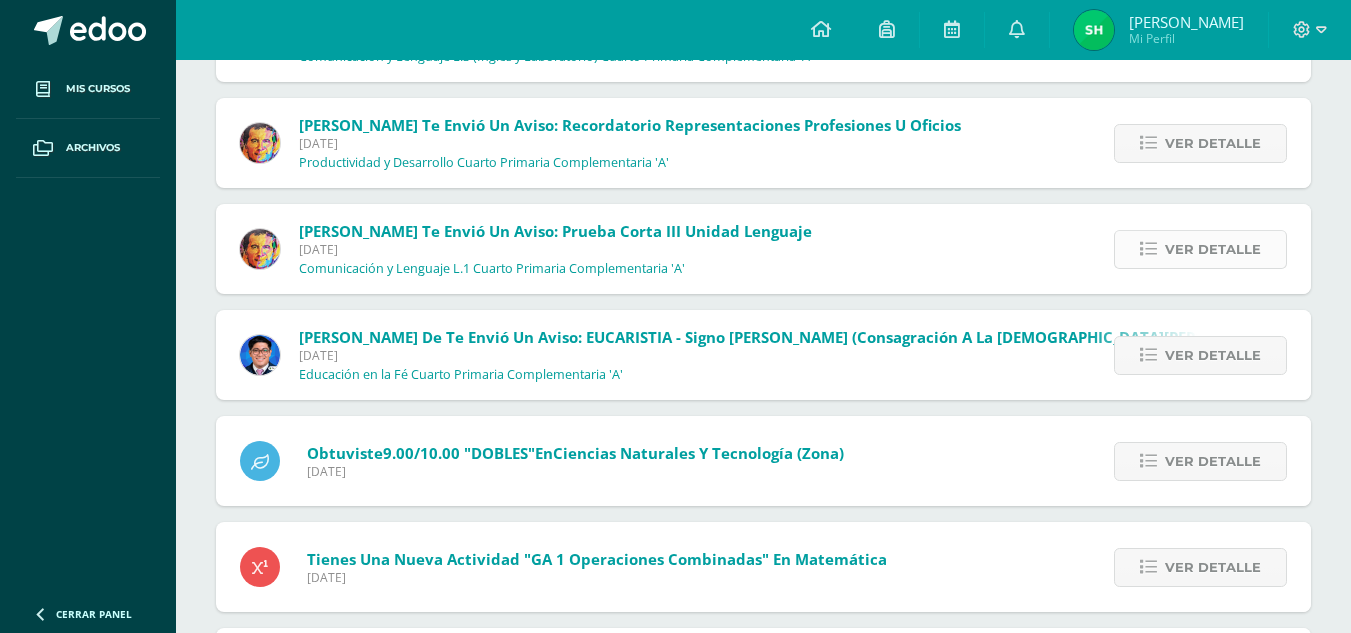 click on "Ver detalle" at bounding box center [1213, 249] 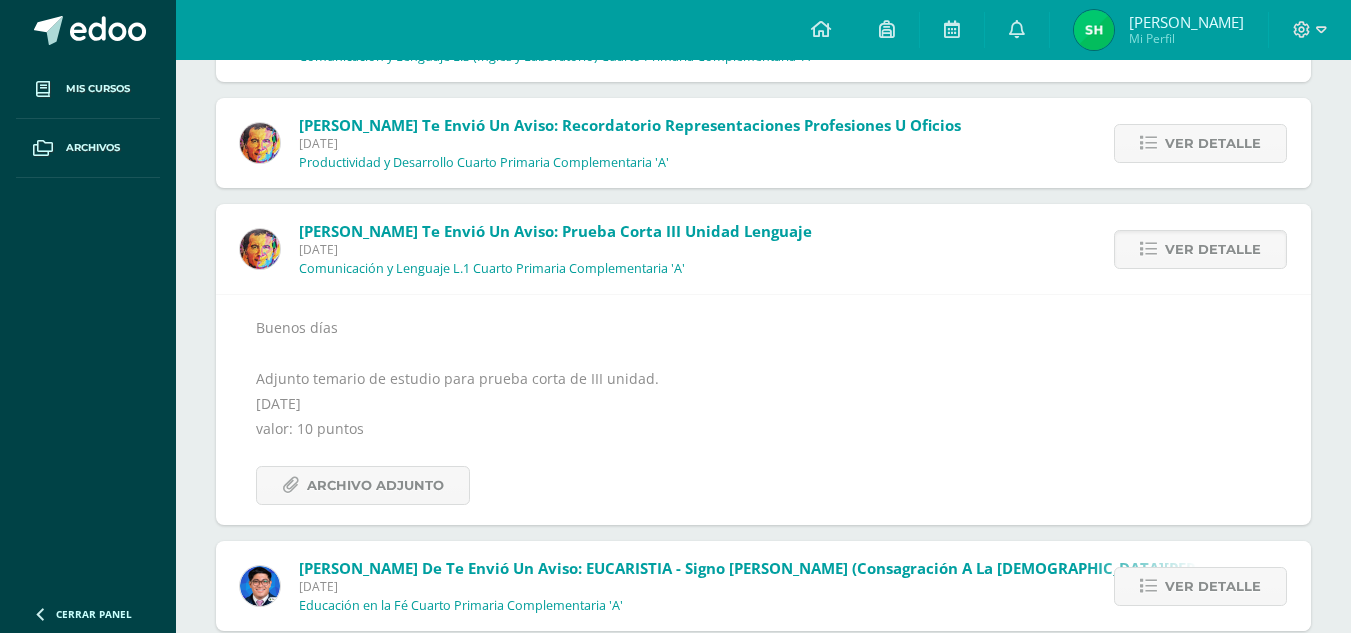 click on "Buenos días Adjunto temario de estudio para prueba corta de III unidad. [DATE] valor: 10 puntos
Archivo Adjunto" at bounding box center (763, 409) 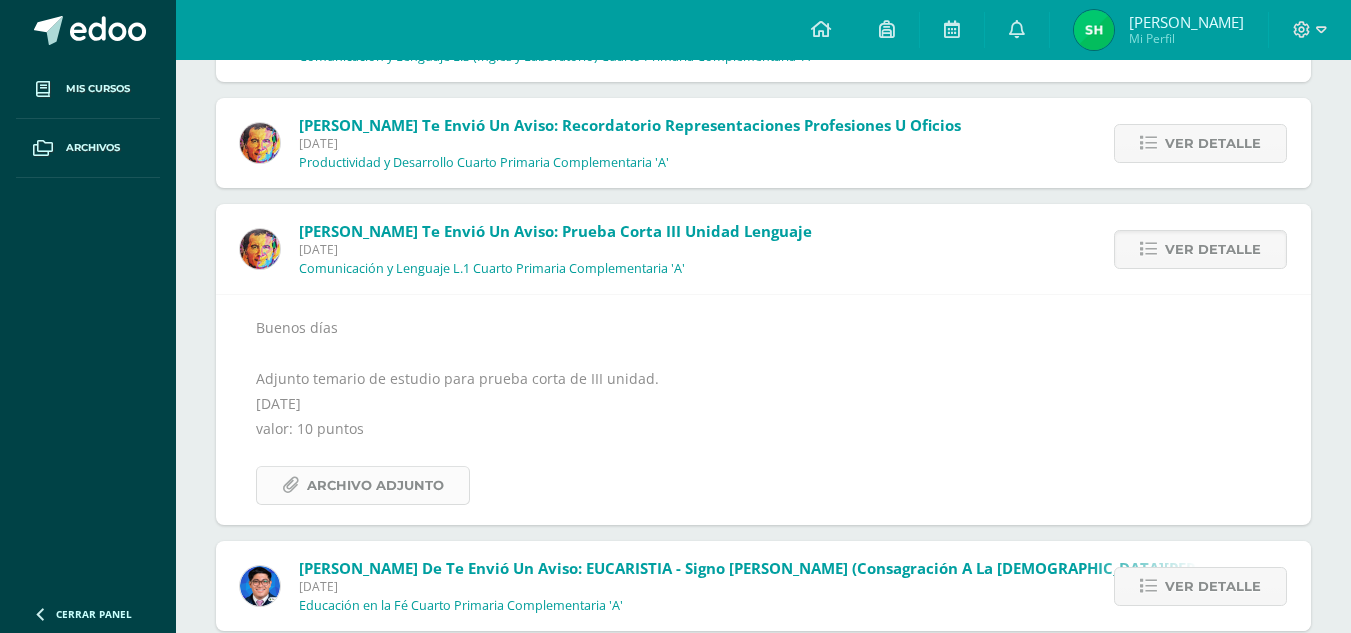 click on "Archivo Adjunto" at bounding box center (375, 485) 